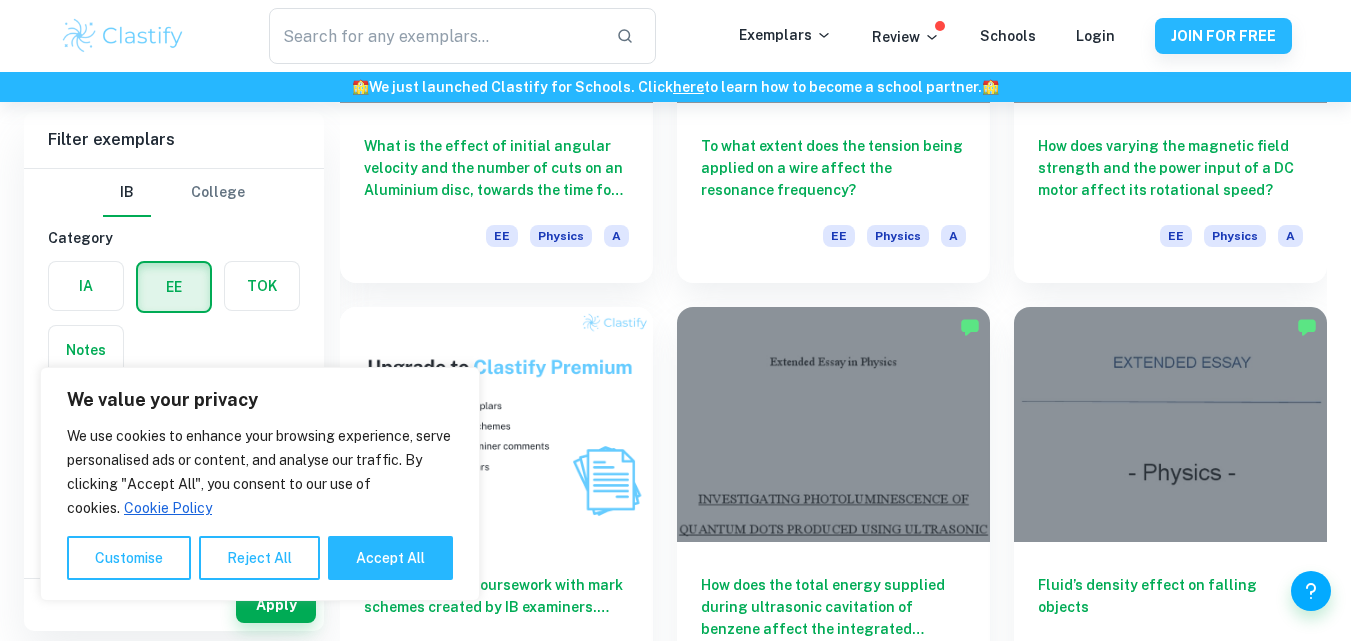 scroll, scrollTop: 945, scrollLeft: 0, axis: vertical 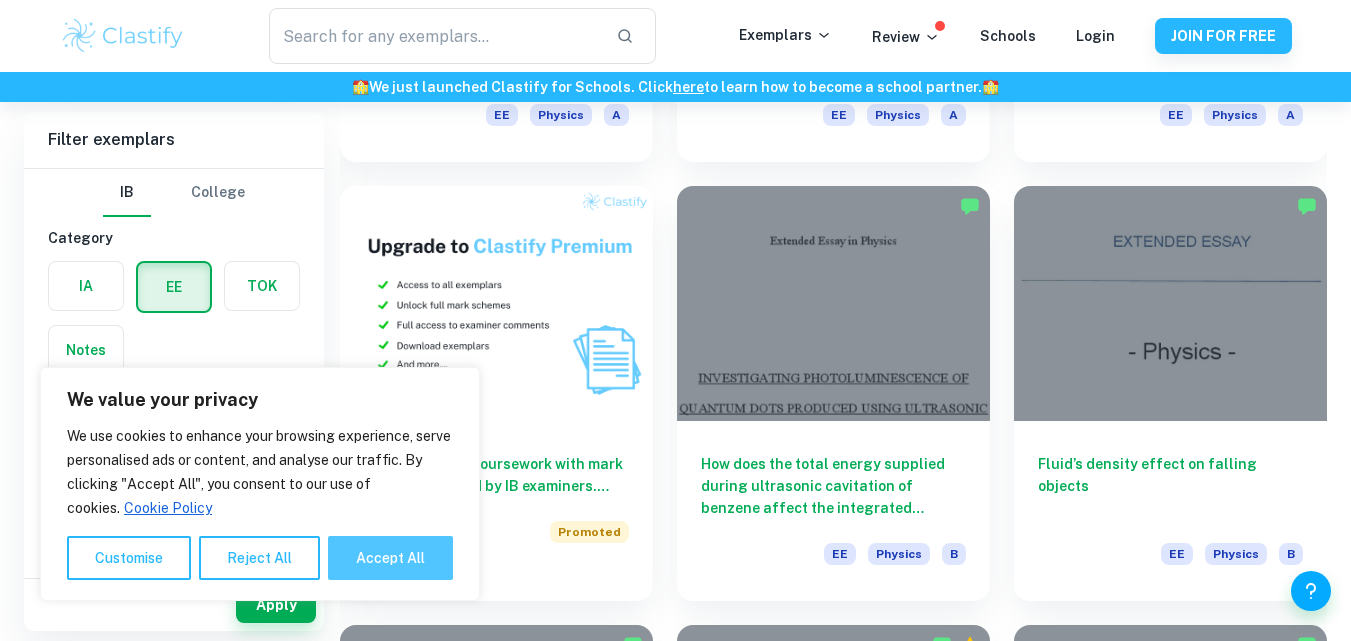 click on "Accept All" at bounding box center [390, 558] 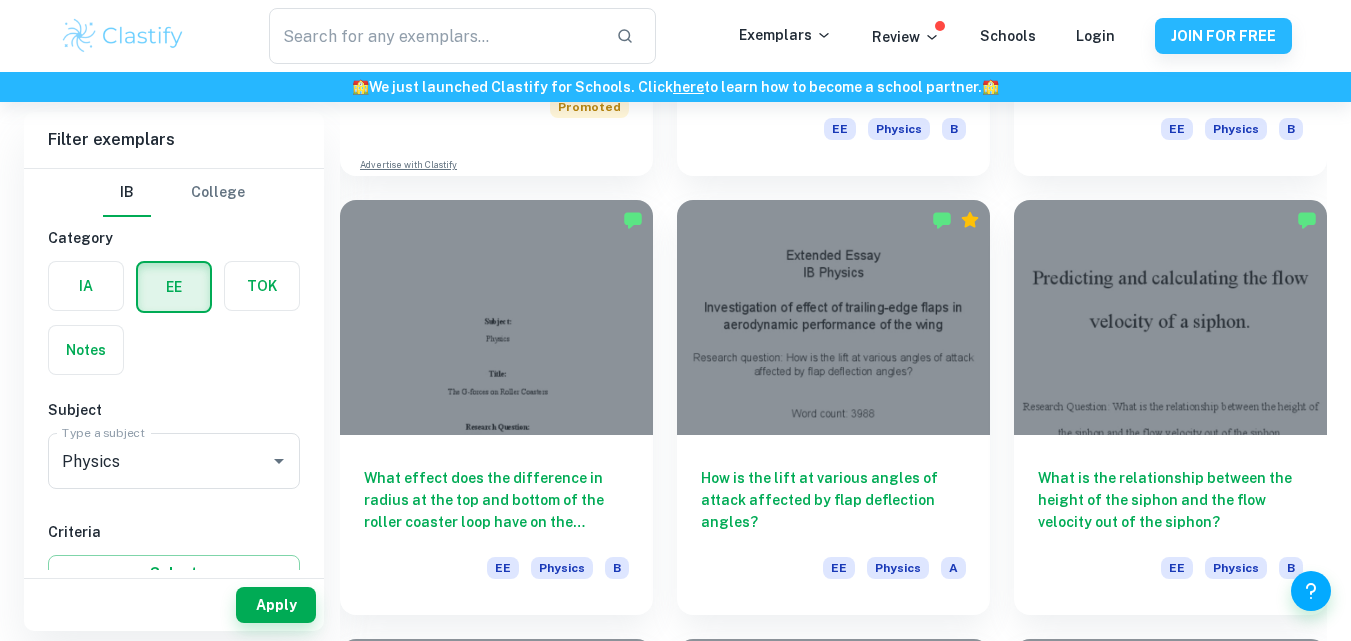 scroll, scrollTop: 1503, scrollLeft: 0, axis: vertical 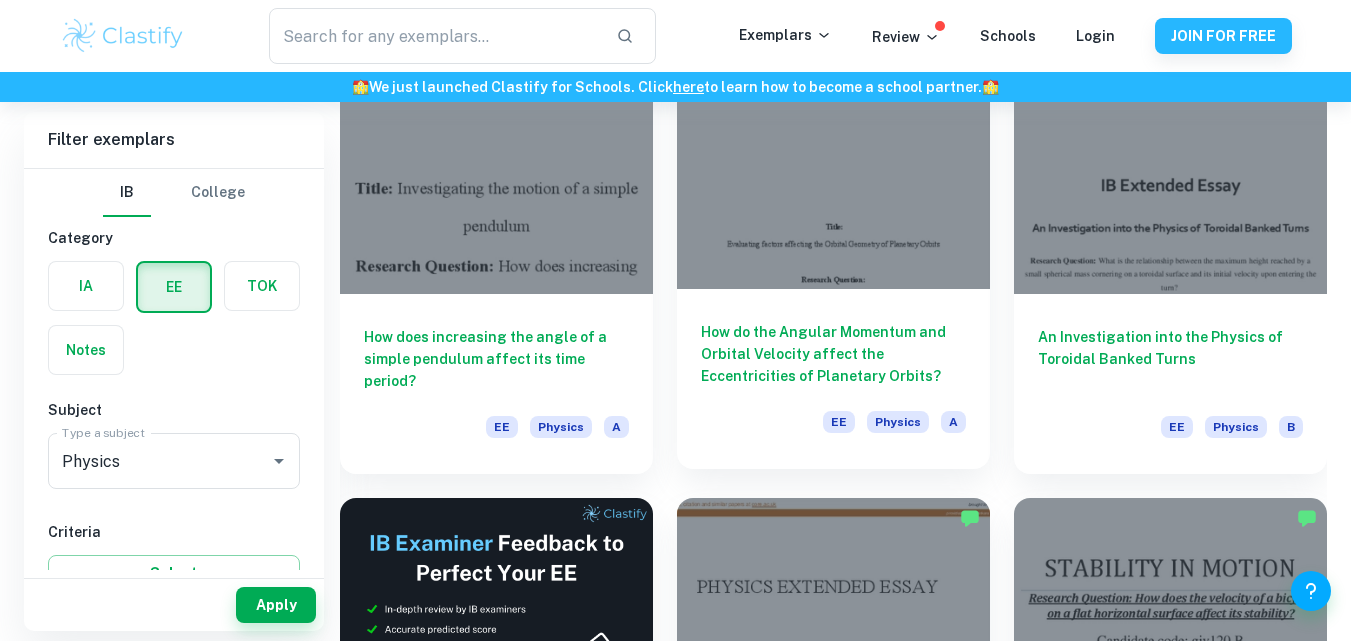 click at bounding box center (833, 172) 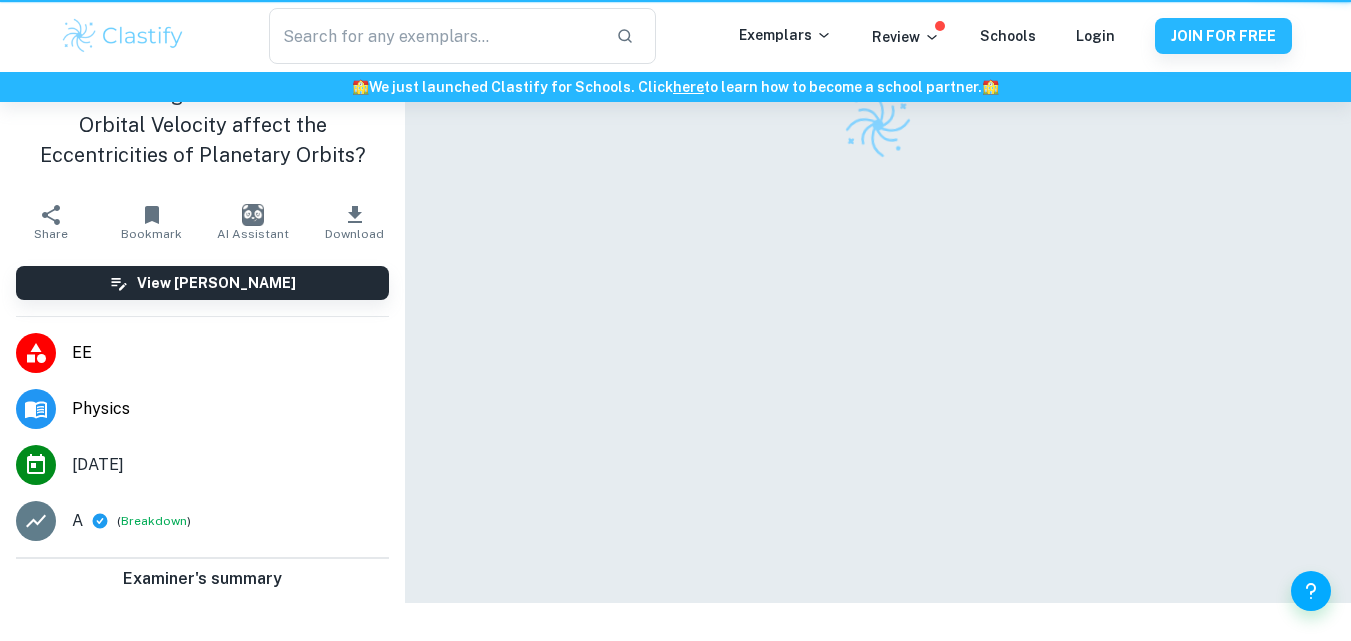 scroll, scrollTop: 0, scrollLeft: 0, axis: both 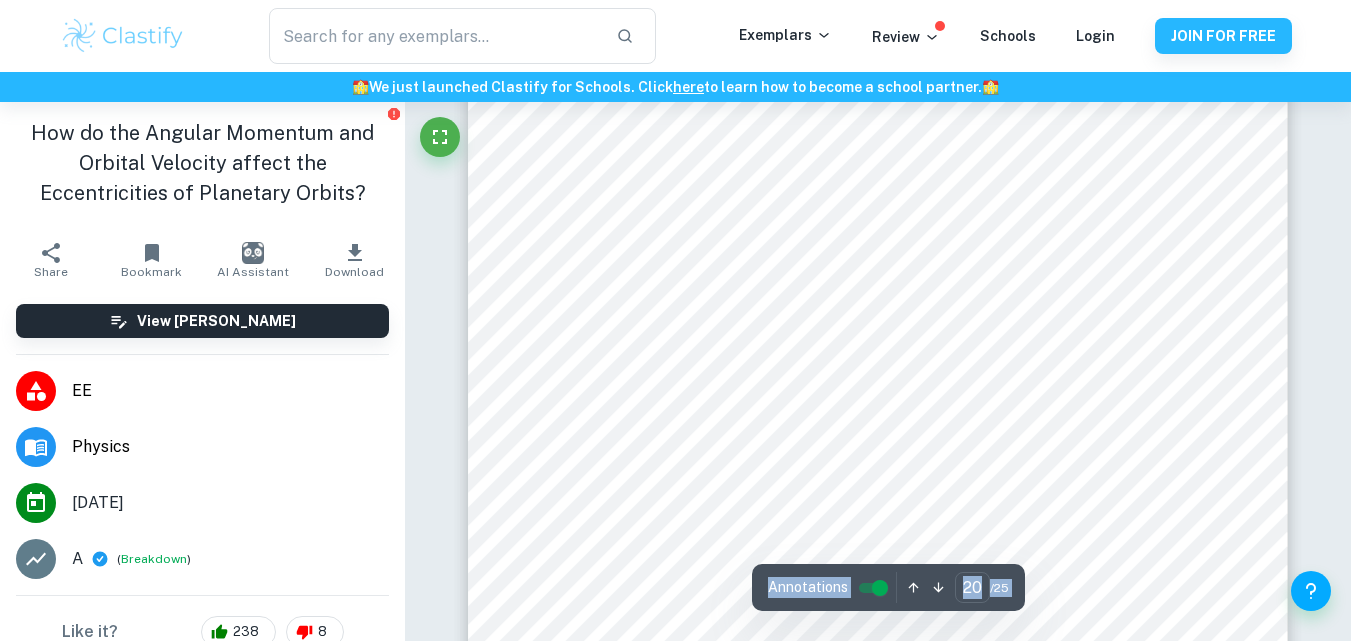 click on "Correct Criterion A :   The student outlines the topic of their study at the beginning of the essay, making its aim clear to the reader Comment:  The paper has a title page with a topic of the EE and a Research Question, a word count, and an indication of a chosen subject. The topic is general, and the Research Question is specific. The topic: 'Evaluating factors affecting the Orbital Geometry of Planetary Orbits' properly matches the research question. Correct Criterion A :   The student establishes a clear context of the study, i.e it describes the relevant background information, purpose, and focus of the essay Comment:  The student effectively establishes the context of their research question by providing a clear and concise outline of the area of investigation, the purpose of the study, and the specific focus of the essay. More specifically, the student starts the essay by writing: "The main aim of this essay is...", which directly spots the purpose of the study. Correct Criterion A :   Comment: Correct" at bounding box center (878, -7280) 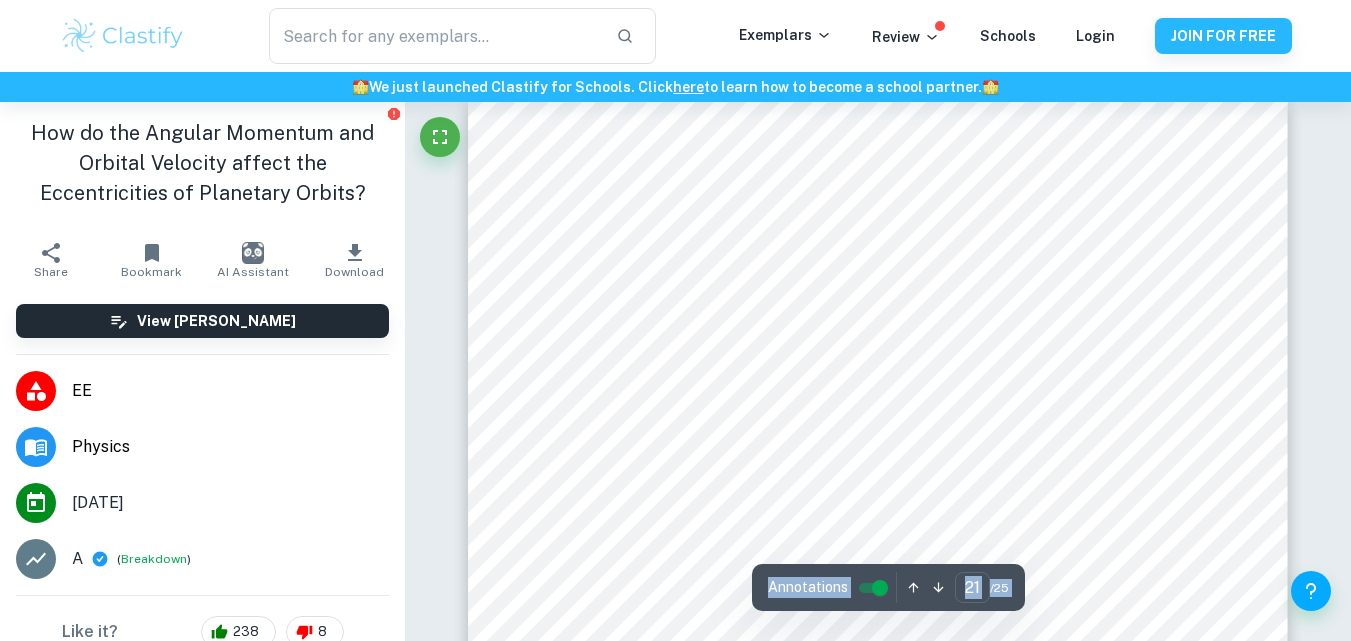 scroll, scrollTop: 22363, scrollLeft: 0, axis: vertical 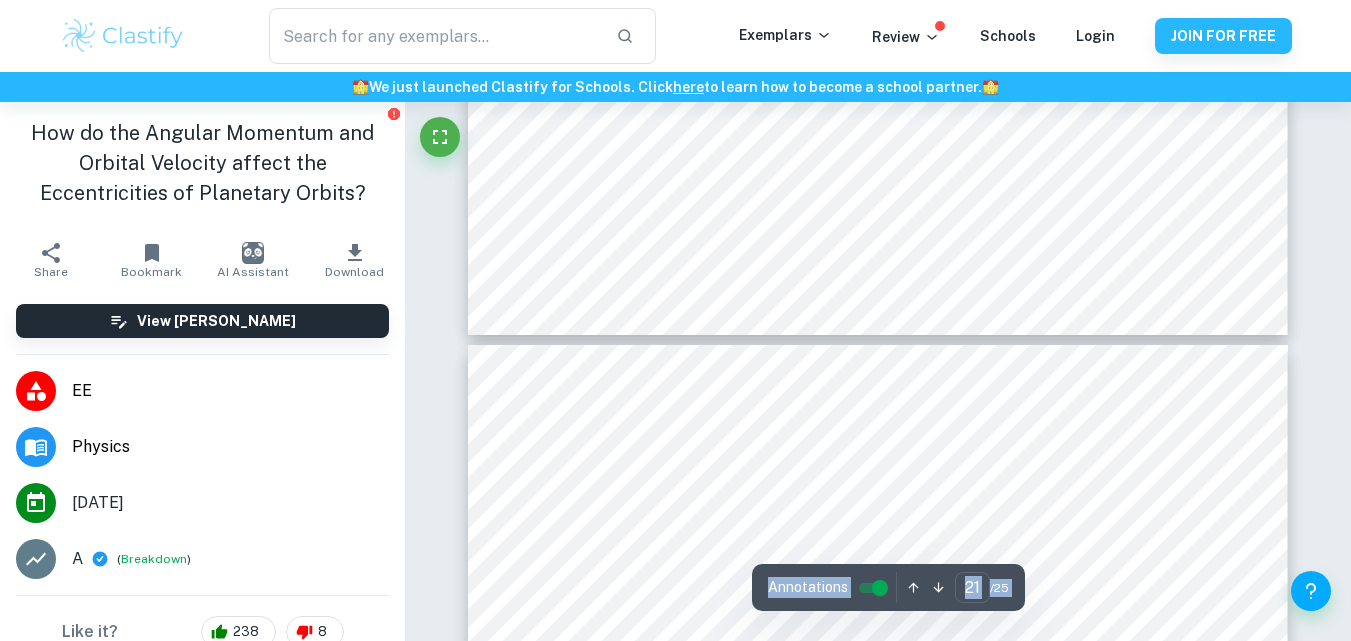 type on "22" 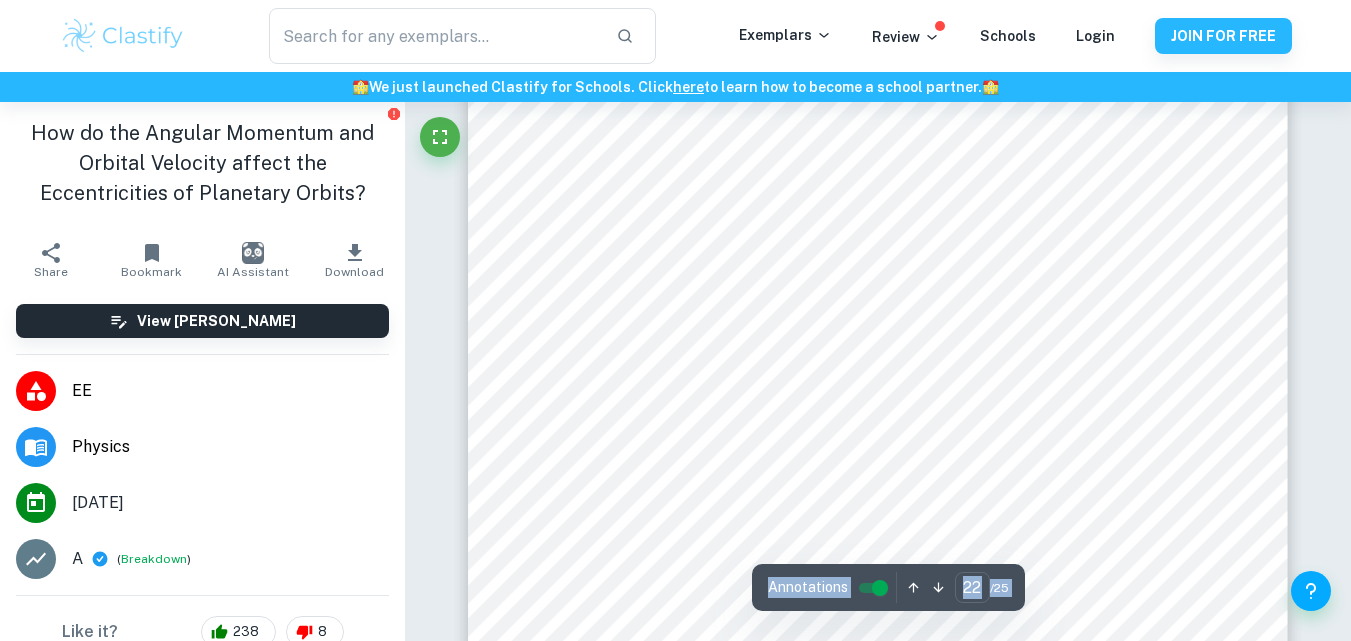 scroll, scrollTop: 23690, scrollLeft: 0, axis: vertical 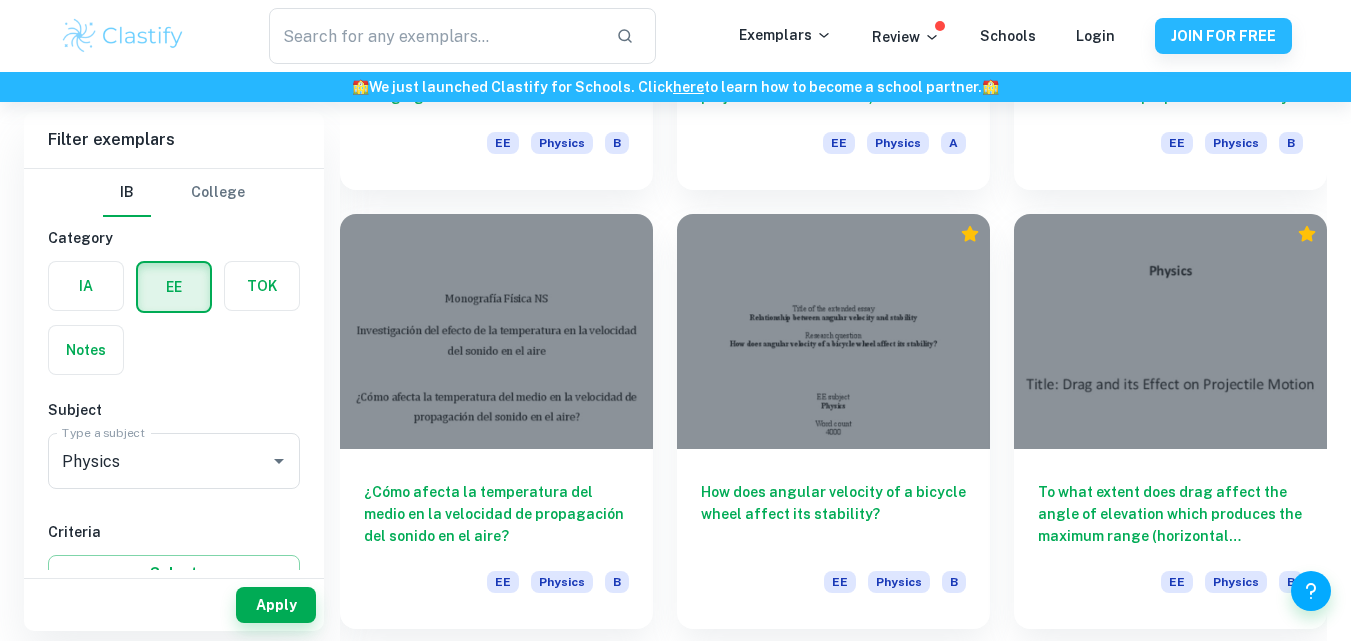 drag, startPoint x: 1348, startPoint y: 397, endPoint x: 1349, endPoint y: 434, distance: 37.01351 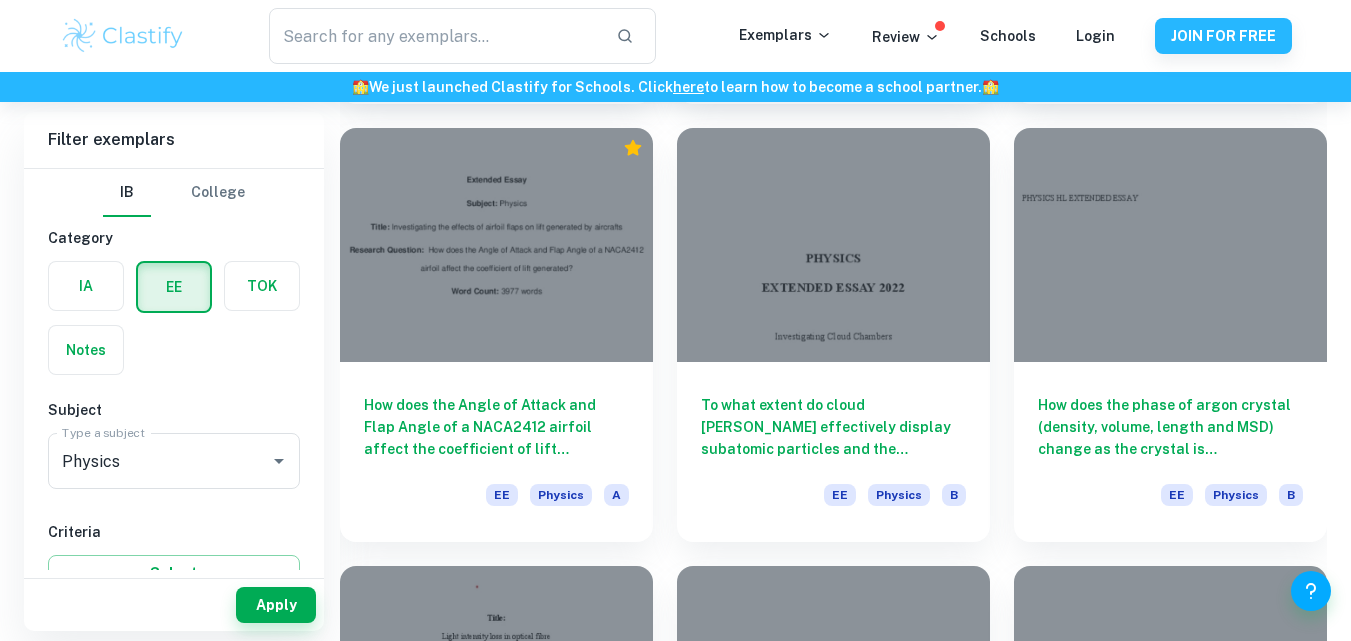 scroll, scrollTop: 6202, scrollLeft: 0, axis: vertical 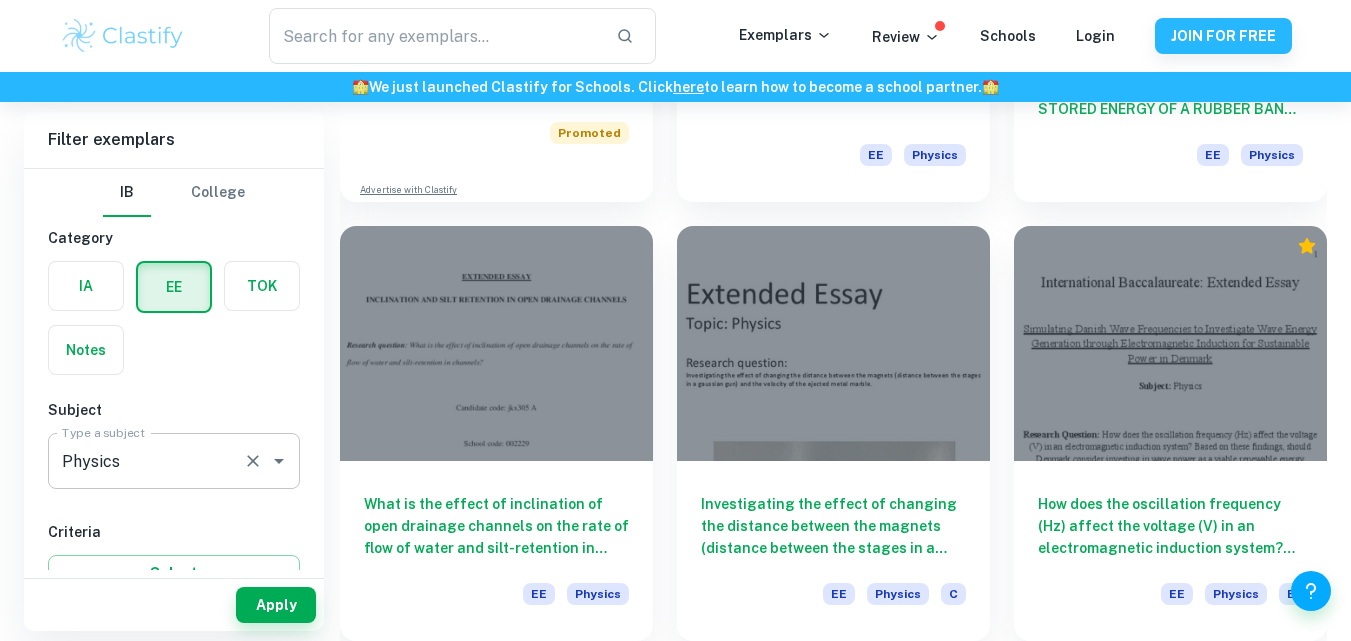 click on "Physics Type a subject" at bounding box center [174, 461] 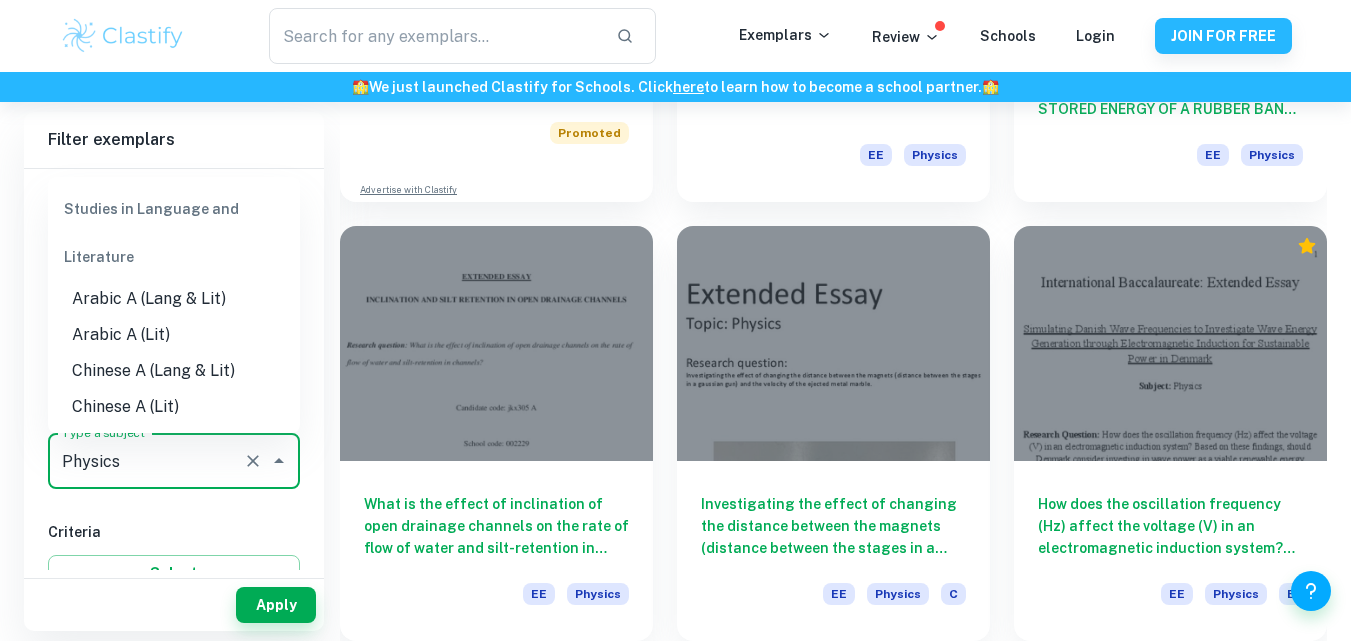 scroll, scrollTop: 2272, scrollLeft: 0, axis: vertical 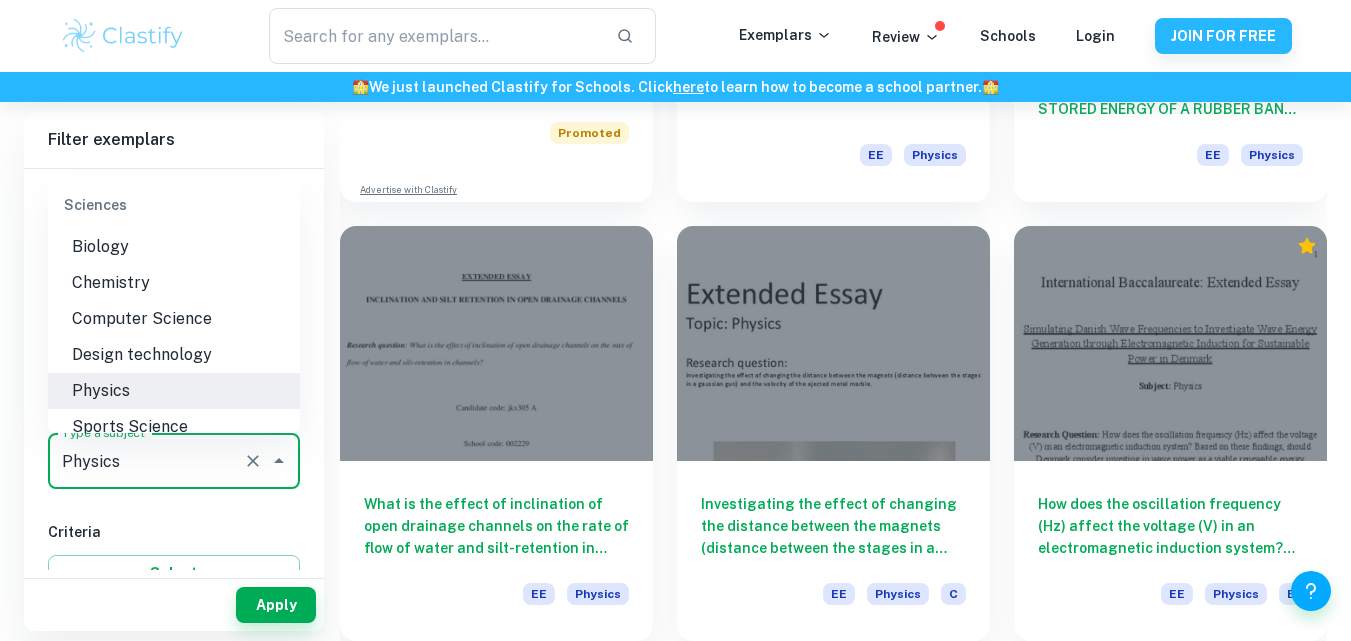 click 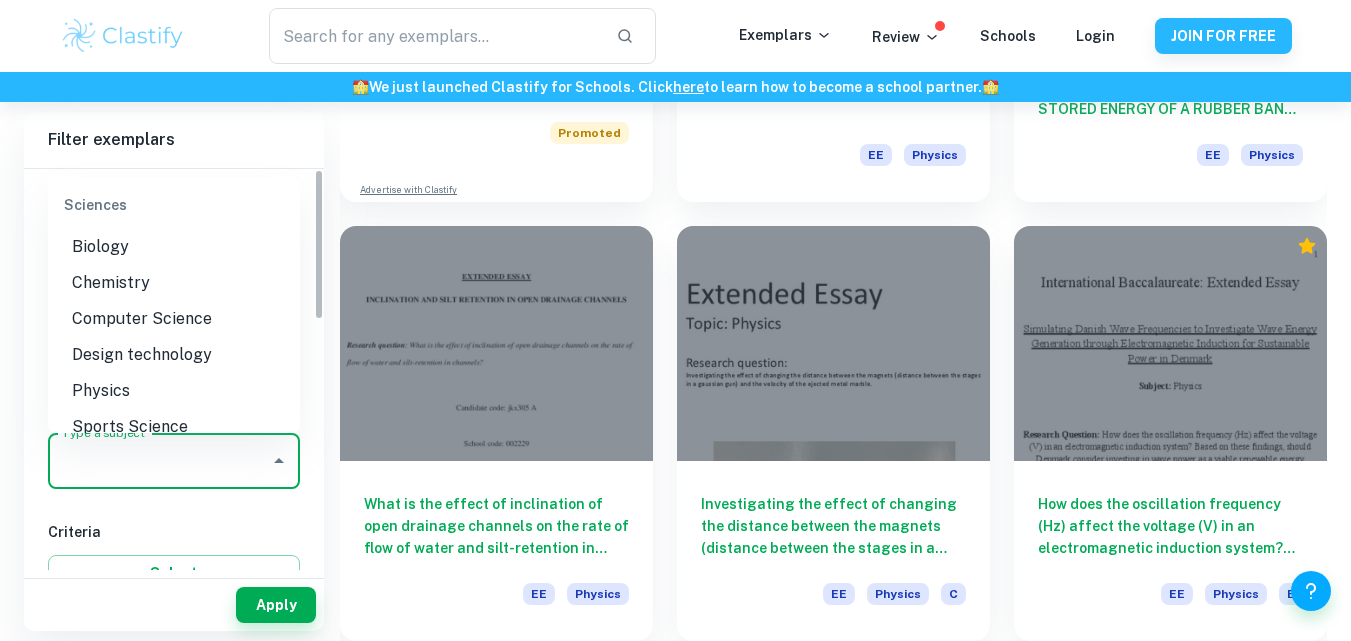 scroll, scrollTop: 0, scrollLeft: 0, axis: both 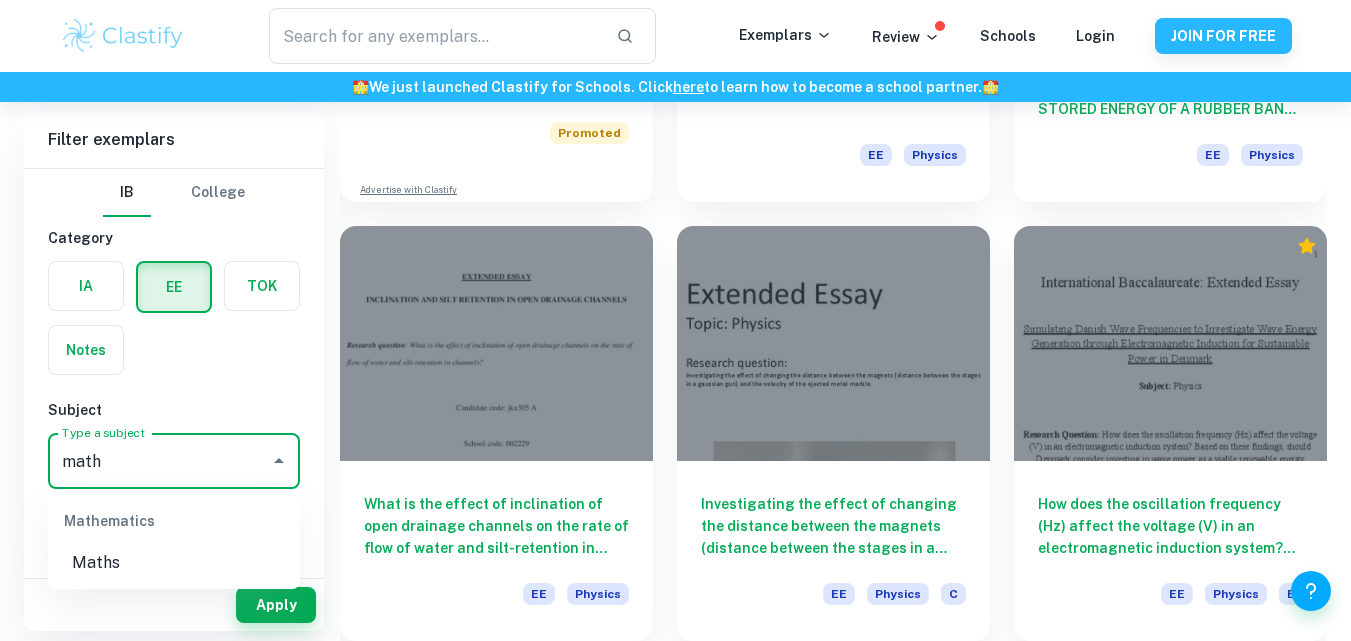 click on "Maths" at bounding box center (174, 563) 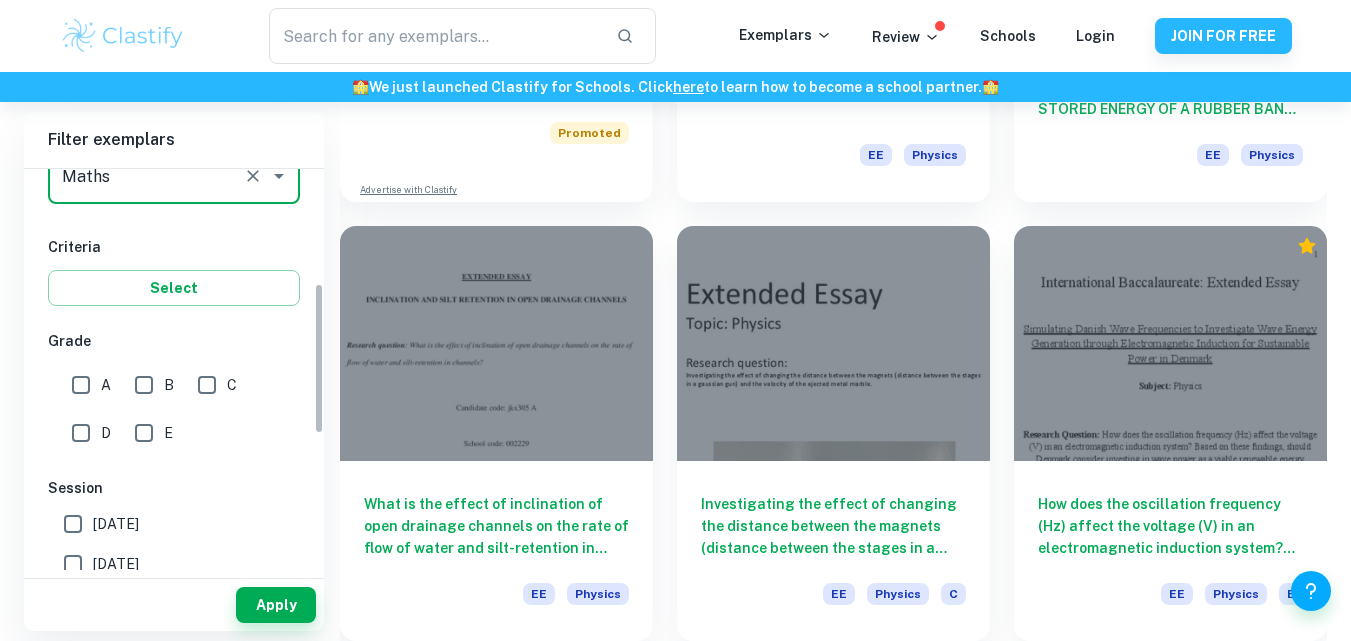 scroll, scrollTop: 316, scrollLeft: 0, axis: vertical 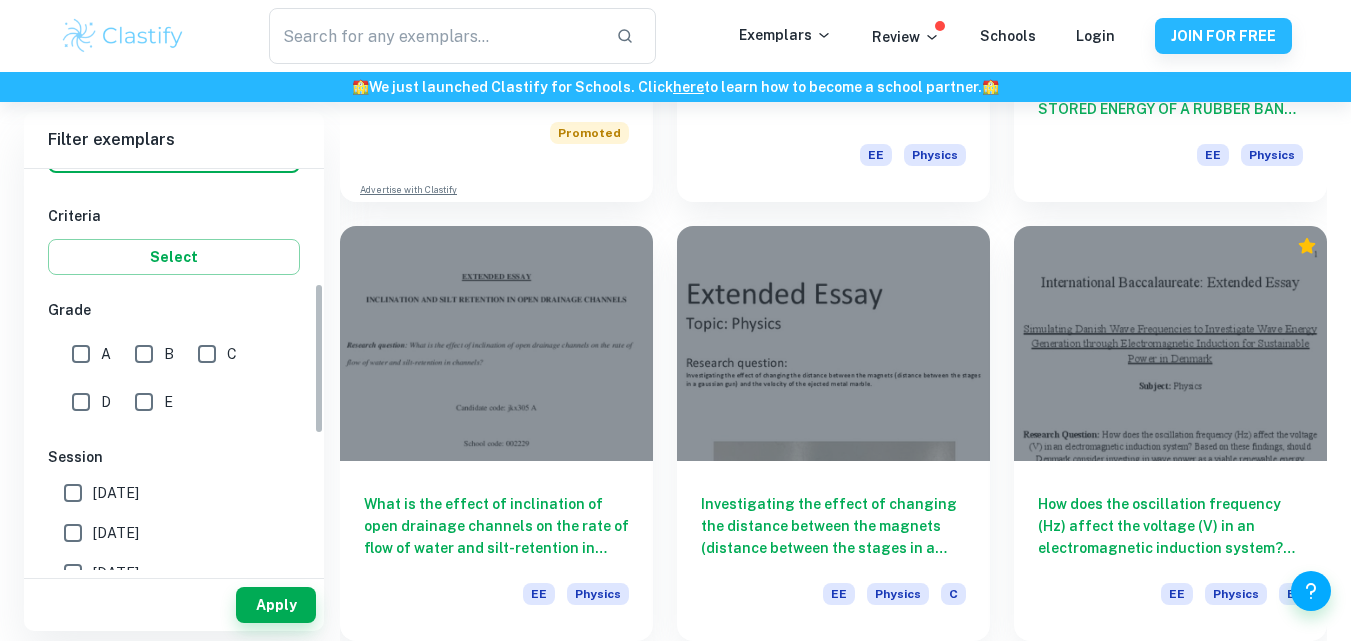 drag, startPoint x: 323, startPoint y: 293, endPoint x: 317, endPoint y: 413, distance: 120.14991 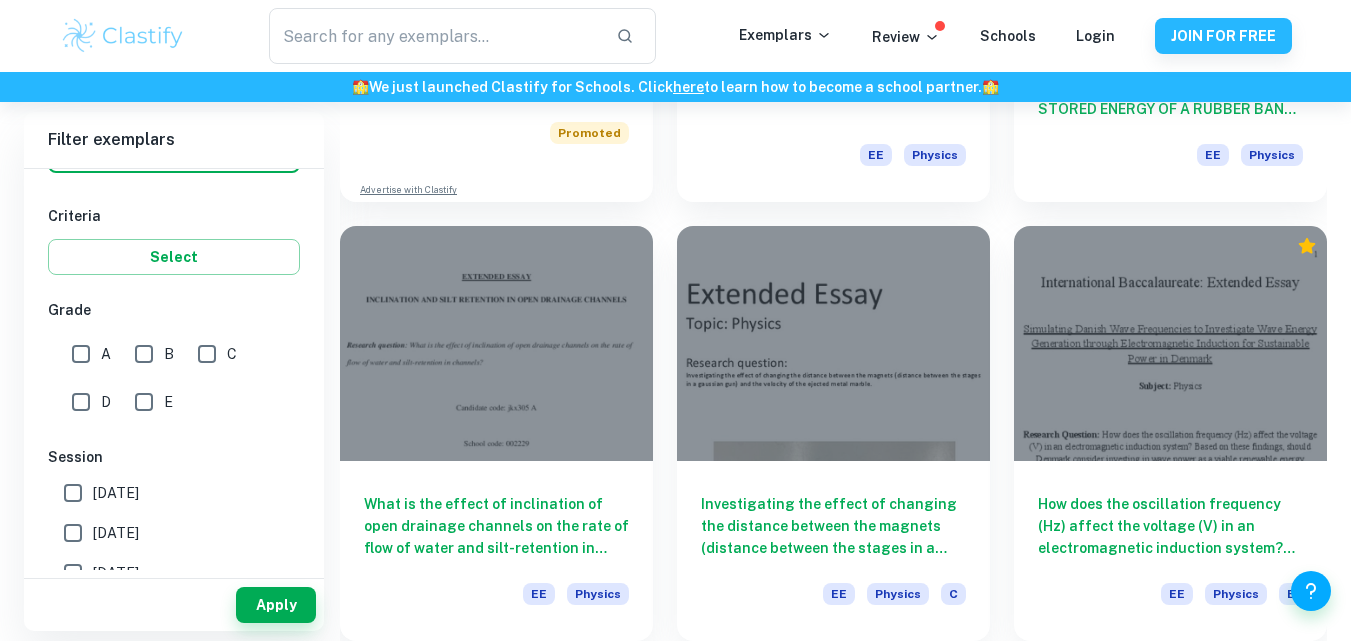 type on "Maths" 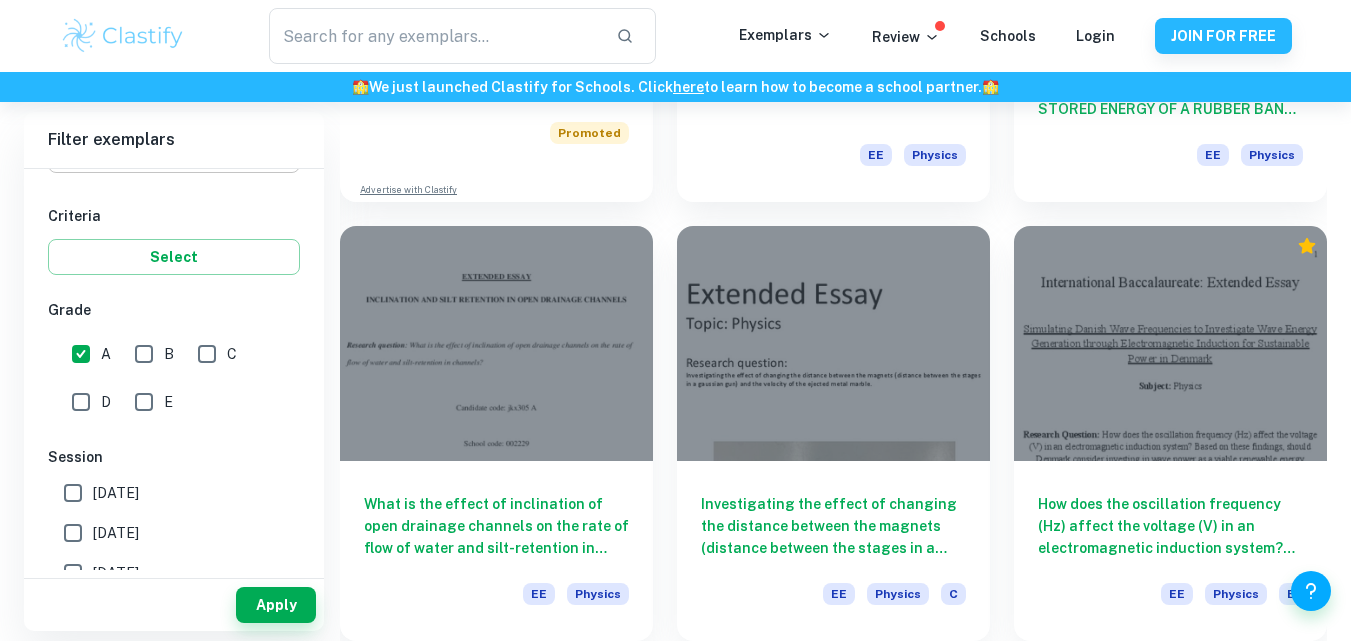 click on "B" at bounding box center [144, 354] 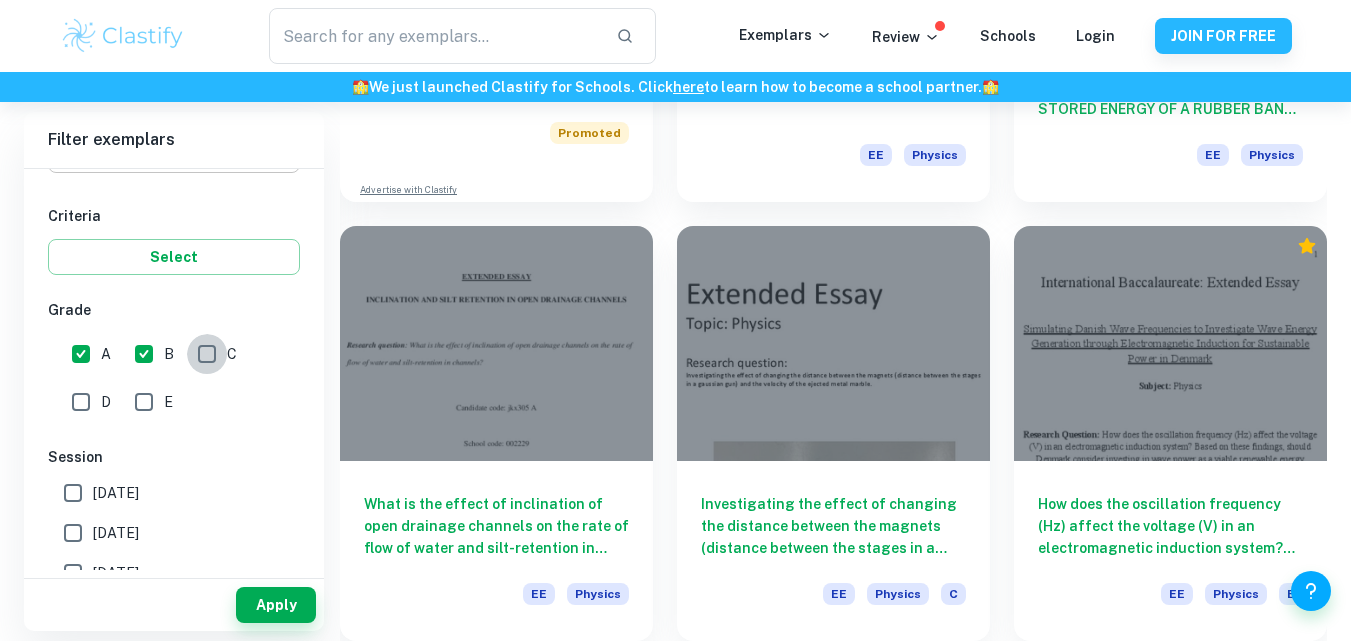 click on "C" at bounding box center (207, 354) 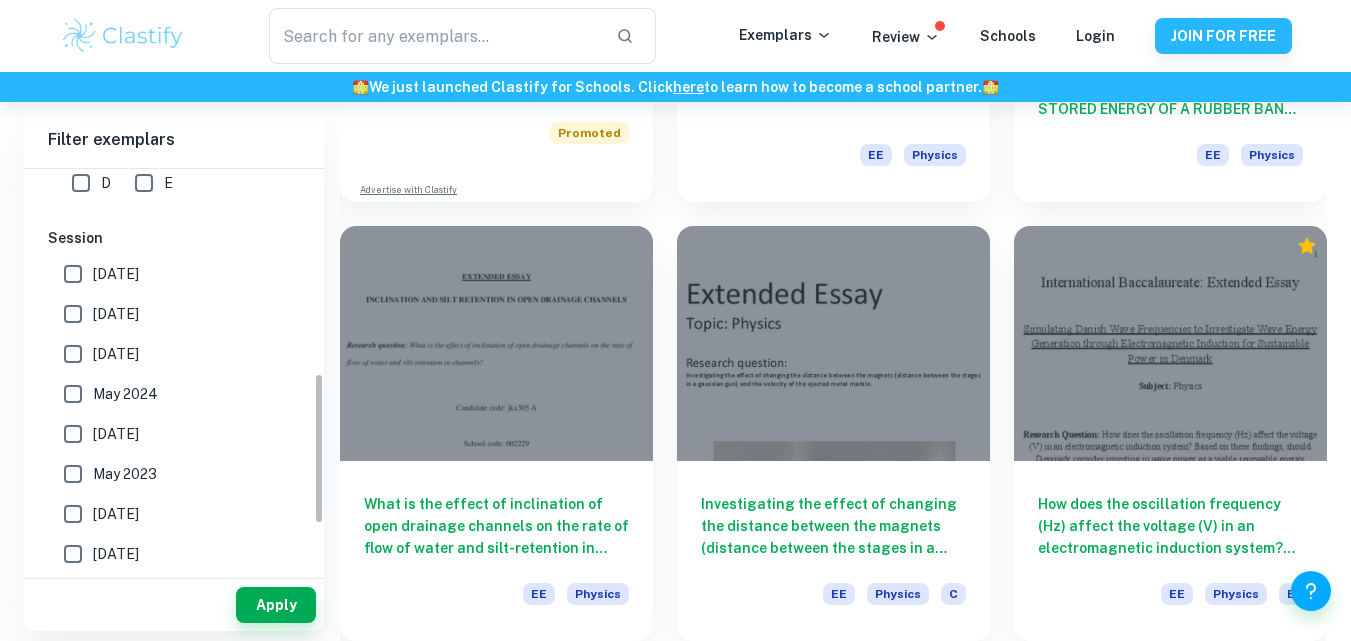 scroll, scrollTop: 540, scrollLeft: 0, axis: vertical 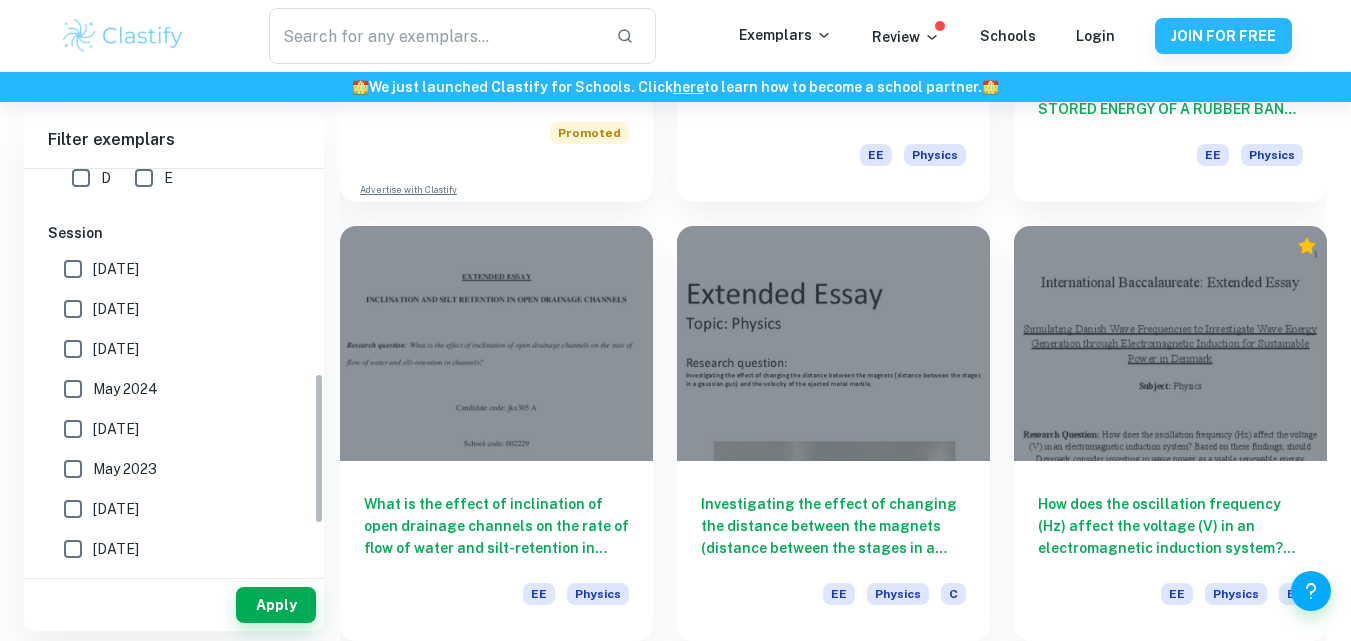 drag, startPoint x: 318, startPoint y: 315, endPoint x: 315, endPoint y: 401, distance: 86.05231 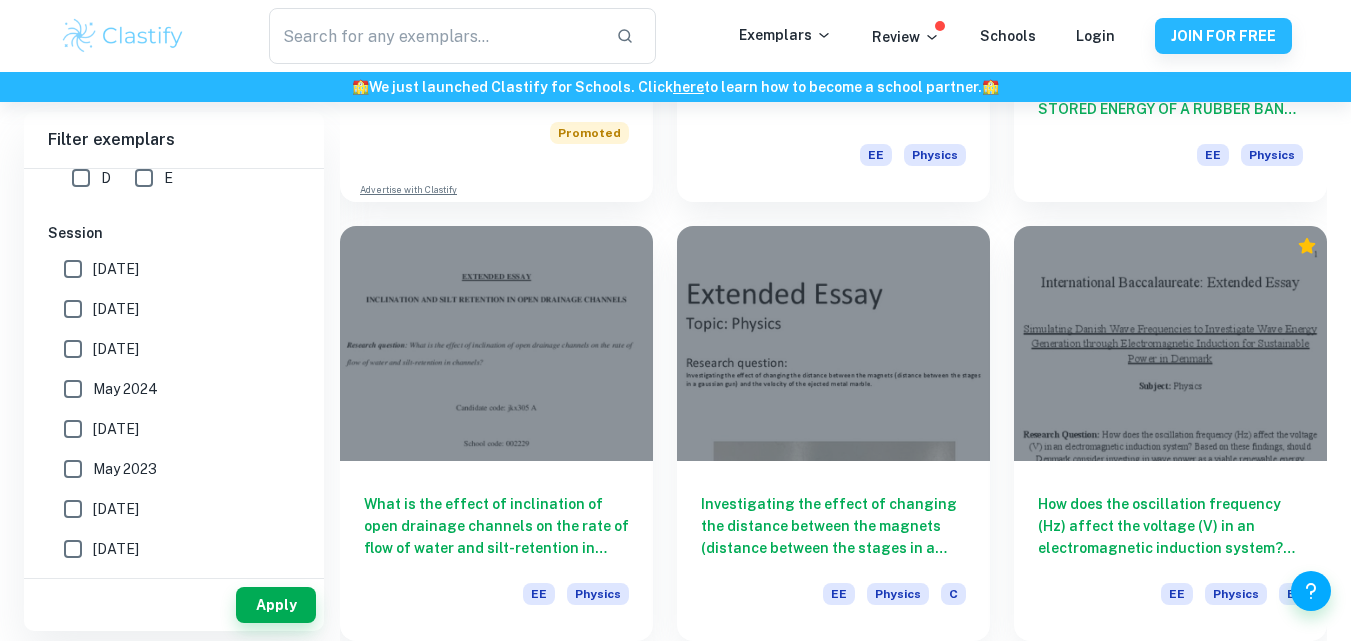 click on "[DATE]" at bounding box center [73, 309] 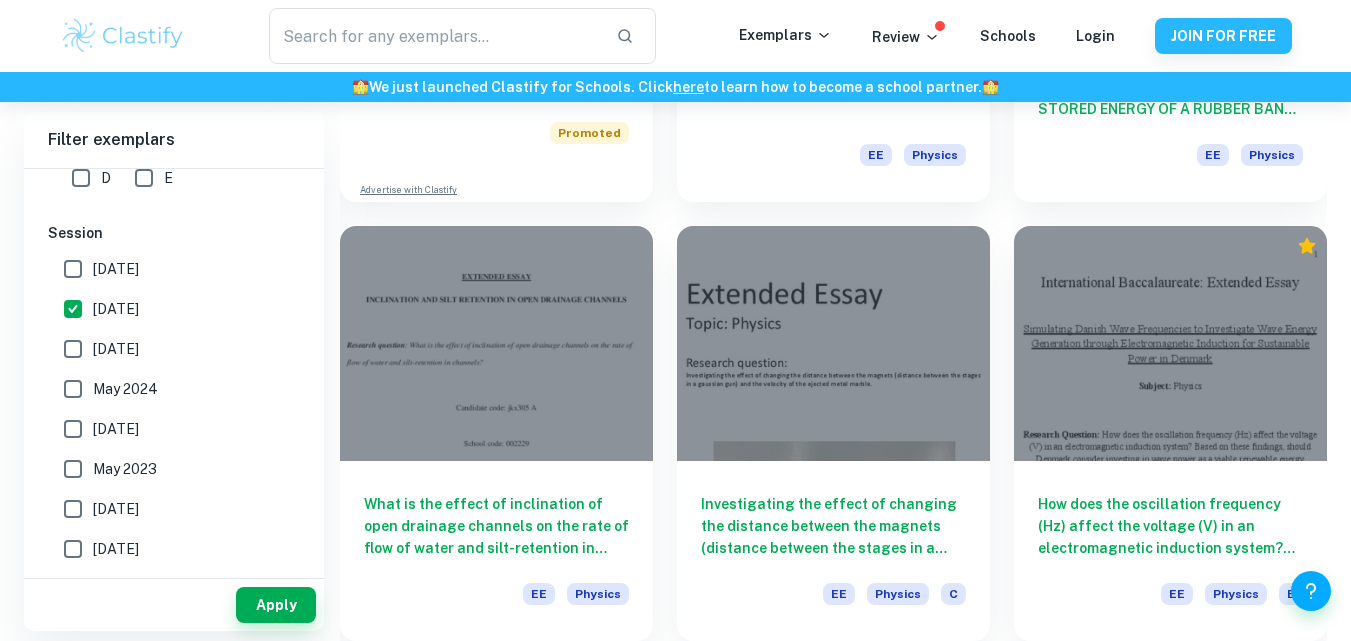click on "[DATE]" at bounding box center (73, 349) 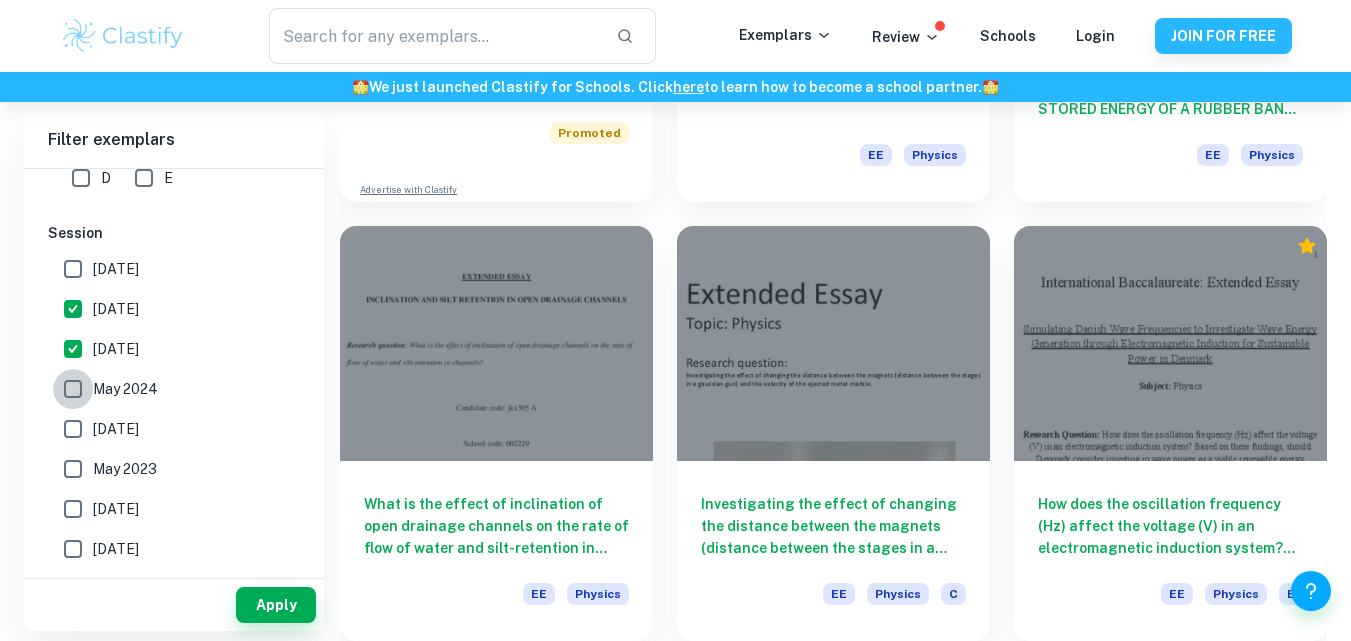 click on "May 2024" at bounding box center (73, 389) 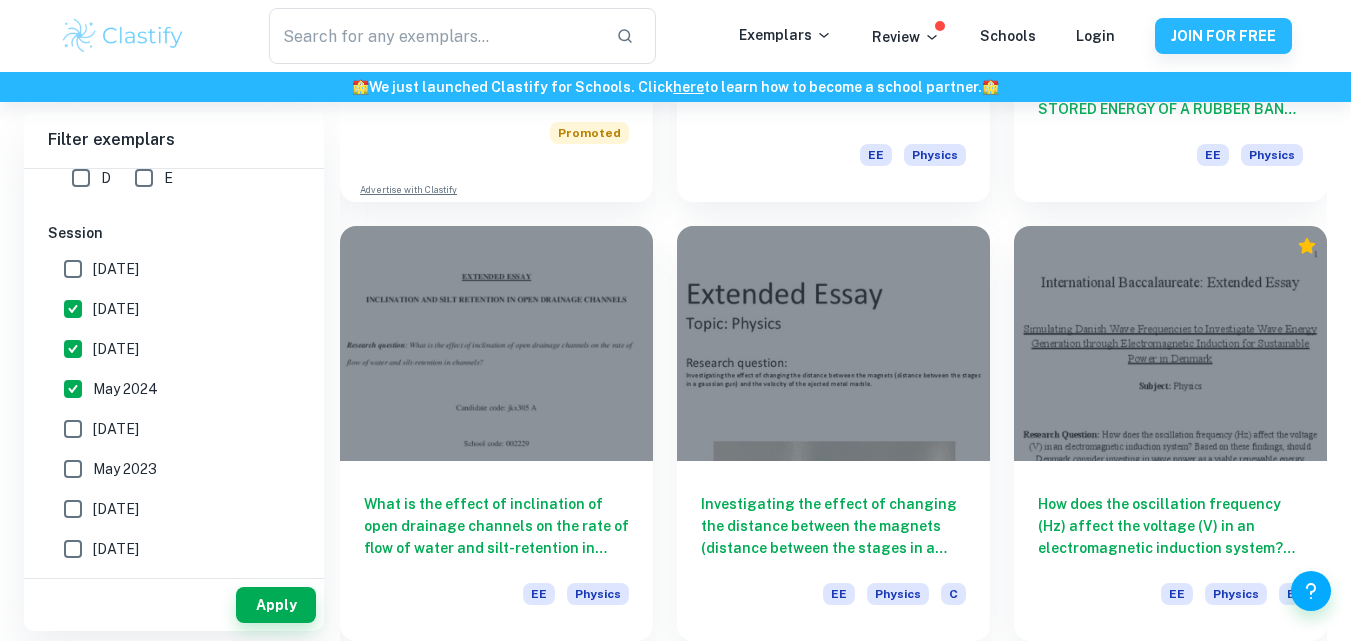 click on "[DATE]" at bounding box center [73, 429] 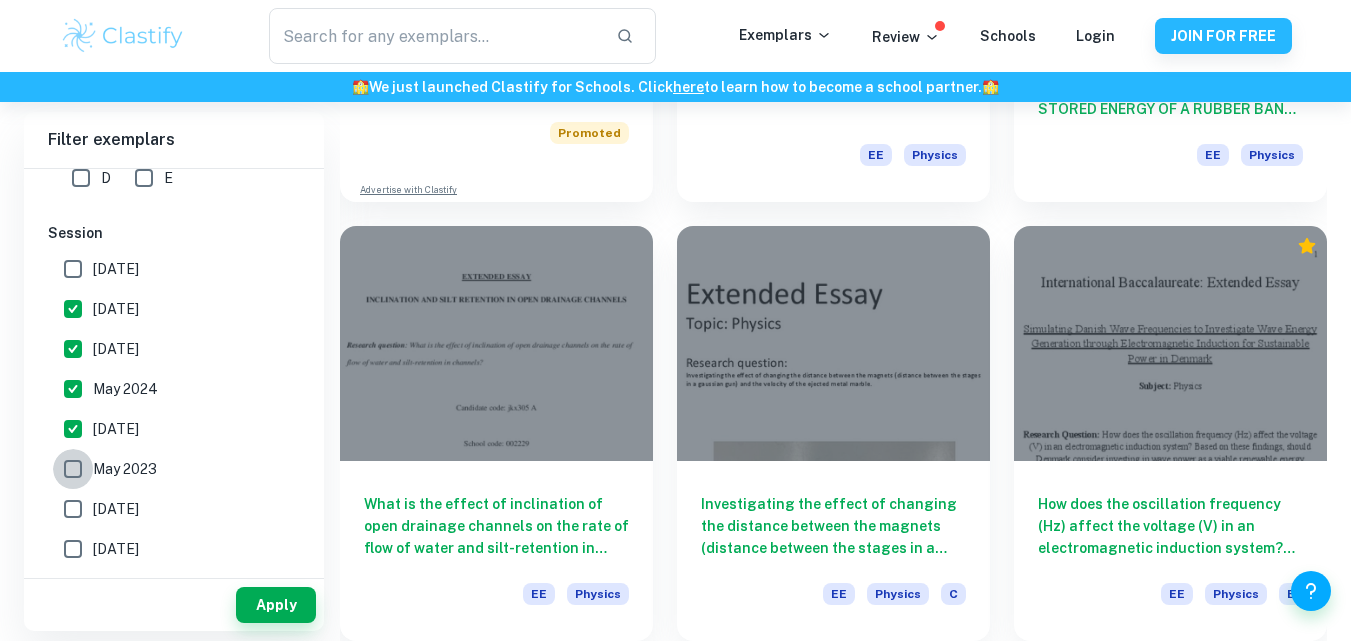 click on "May 2023" at bounding box center [73, 469] 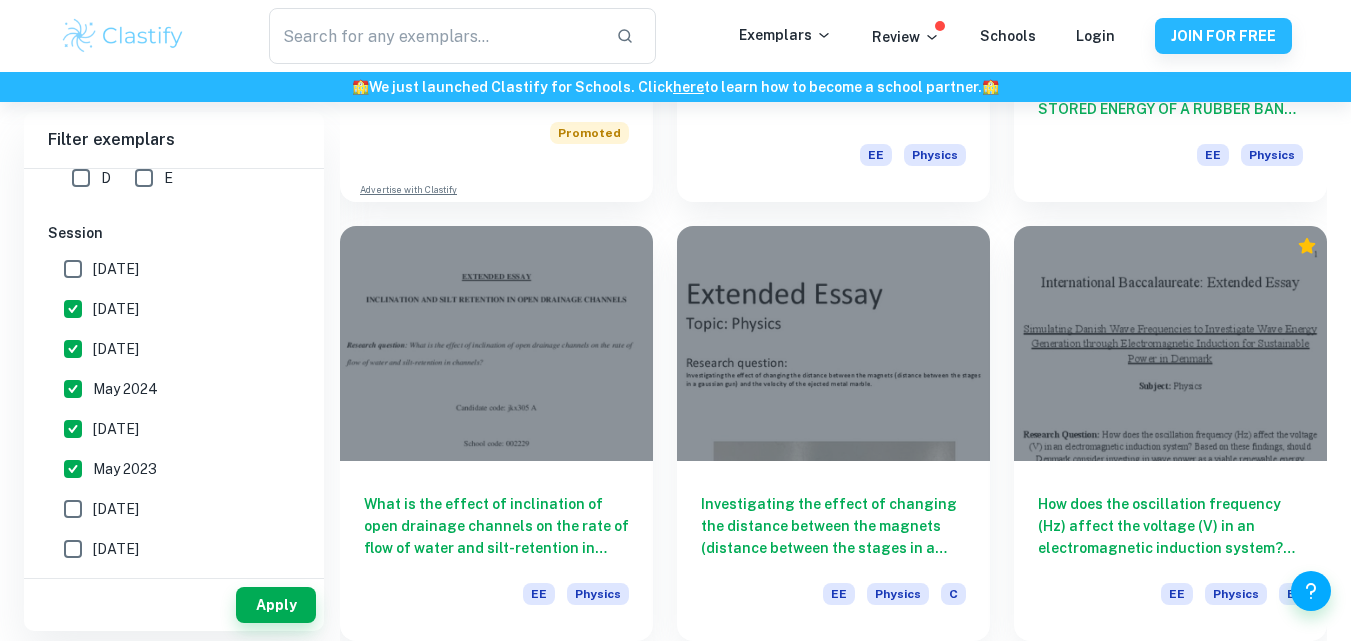 click on "[DATE]" at bounding box center [73, 509] 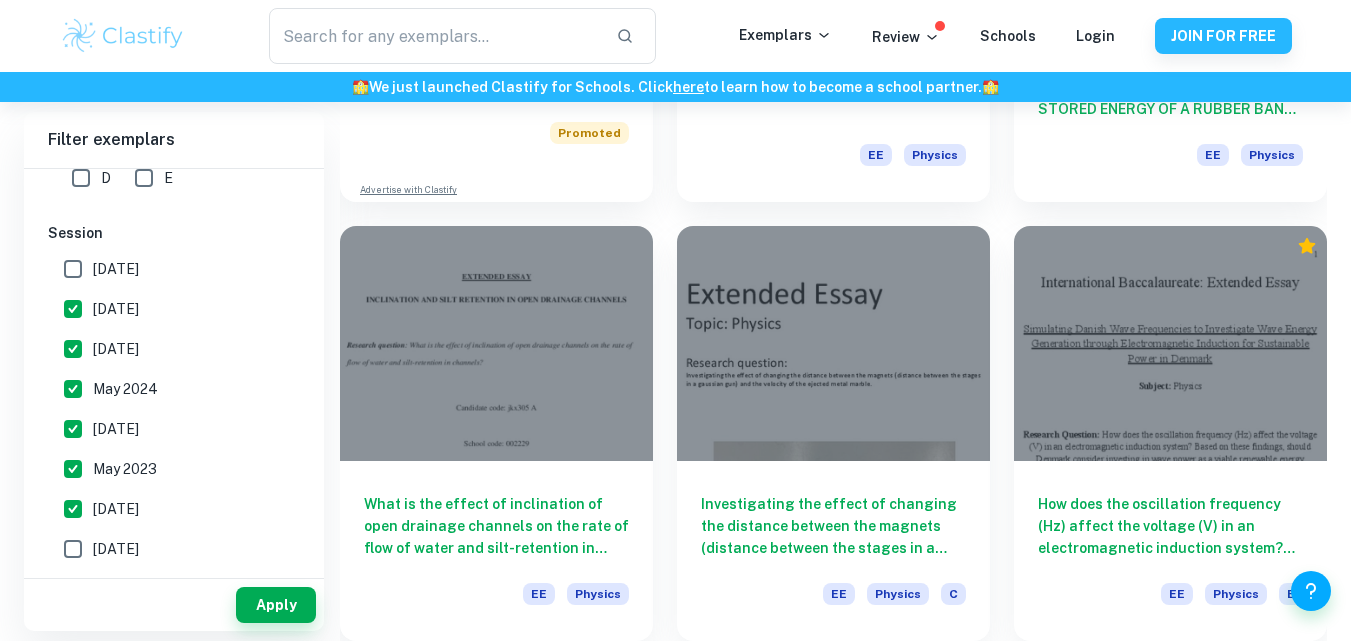click on "[DATE]" at bounding box center [73, 549] 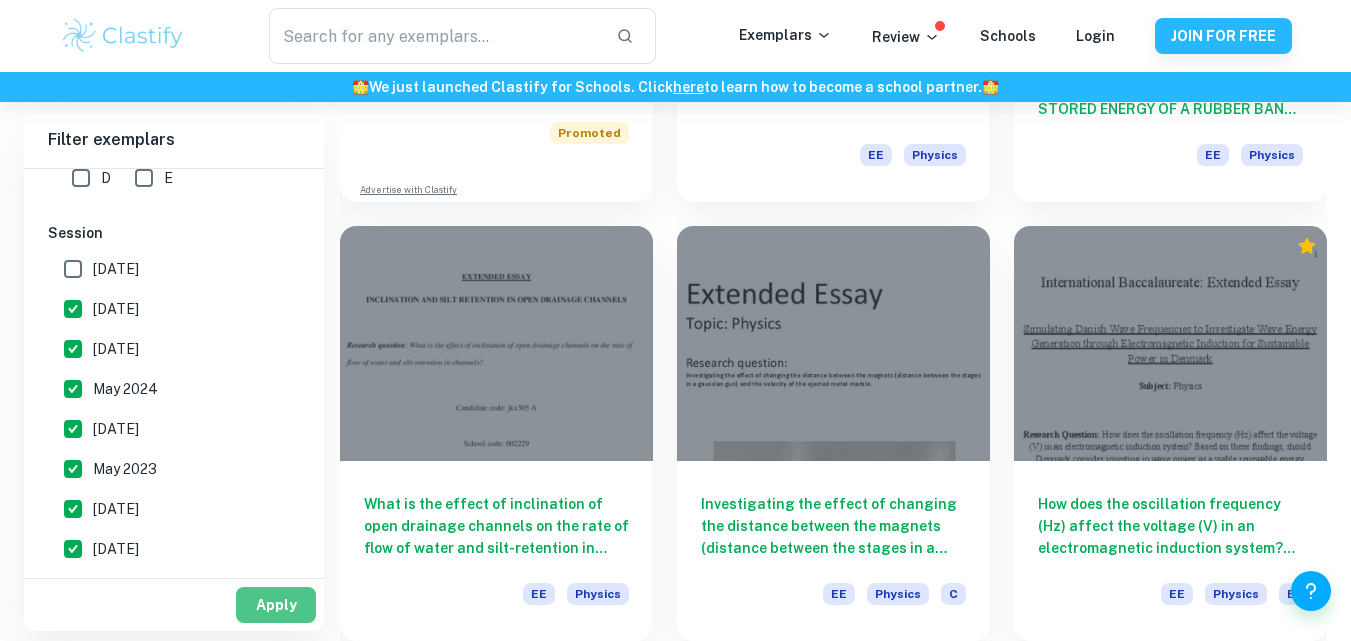 click on "Apply" at bounding box center (276, 605) 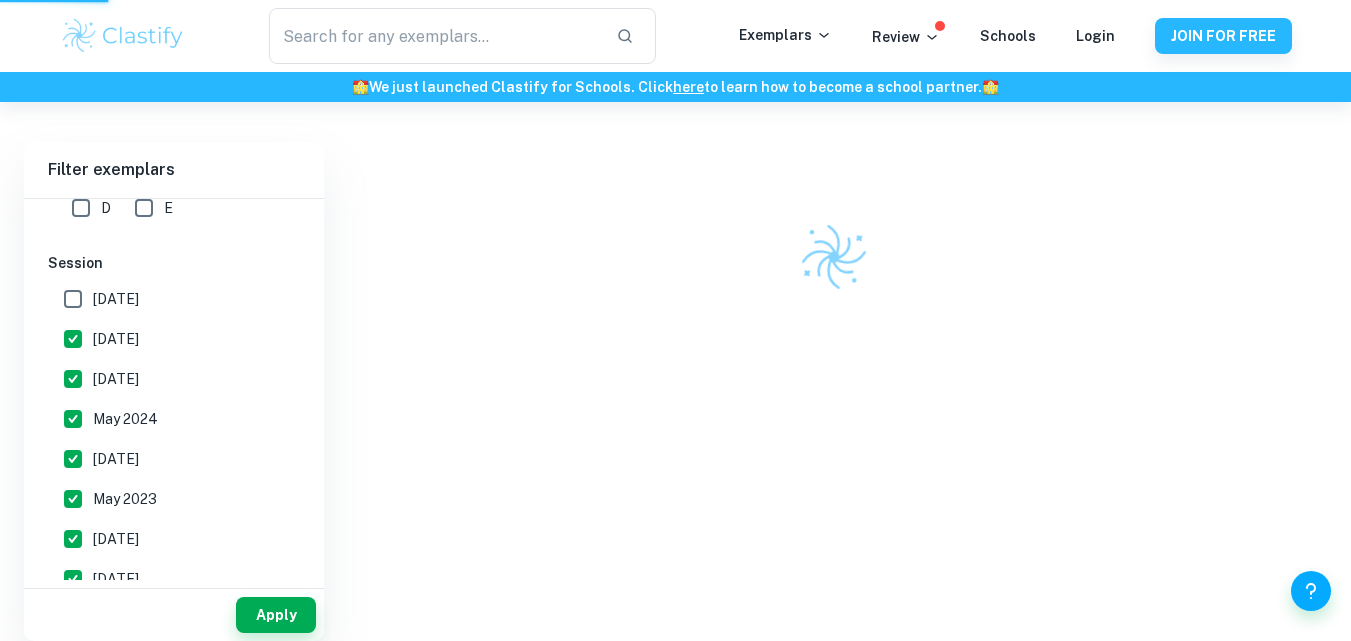 scroll, scrollTop: 102, scrollLeft: 0, axis: vertical 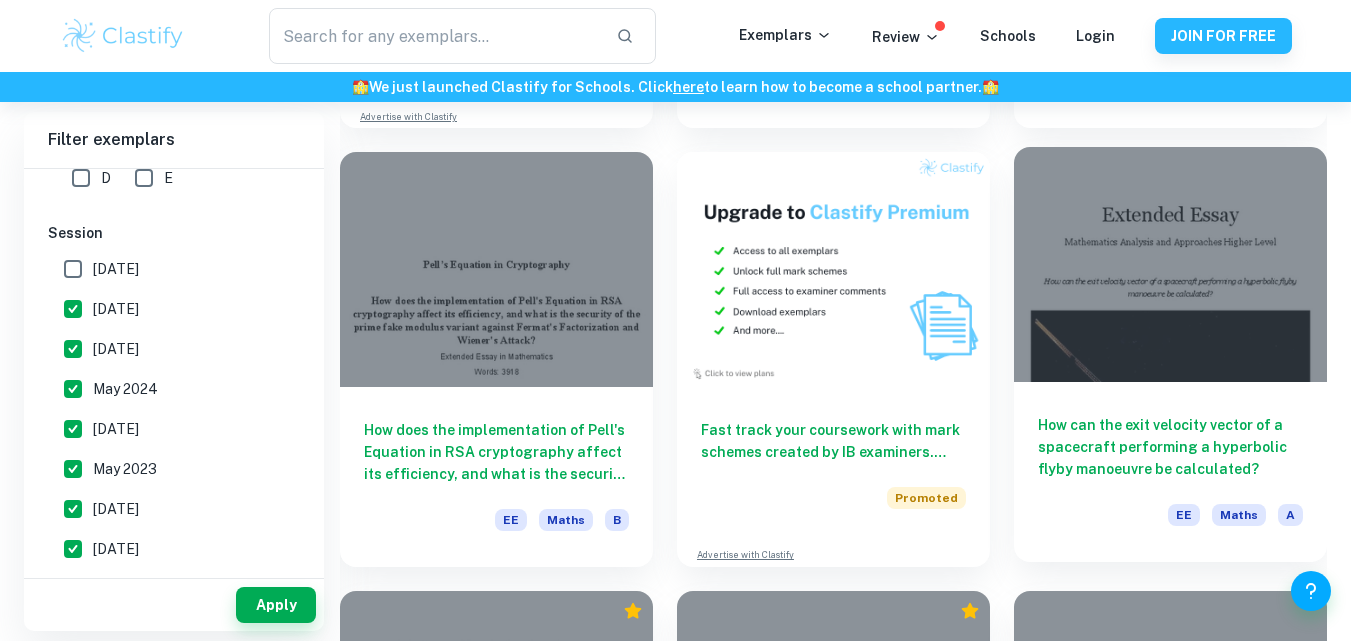 click at bounding box center (1170, 264) 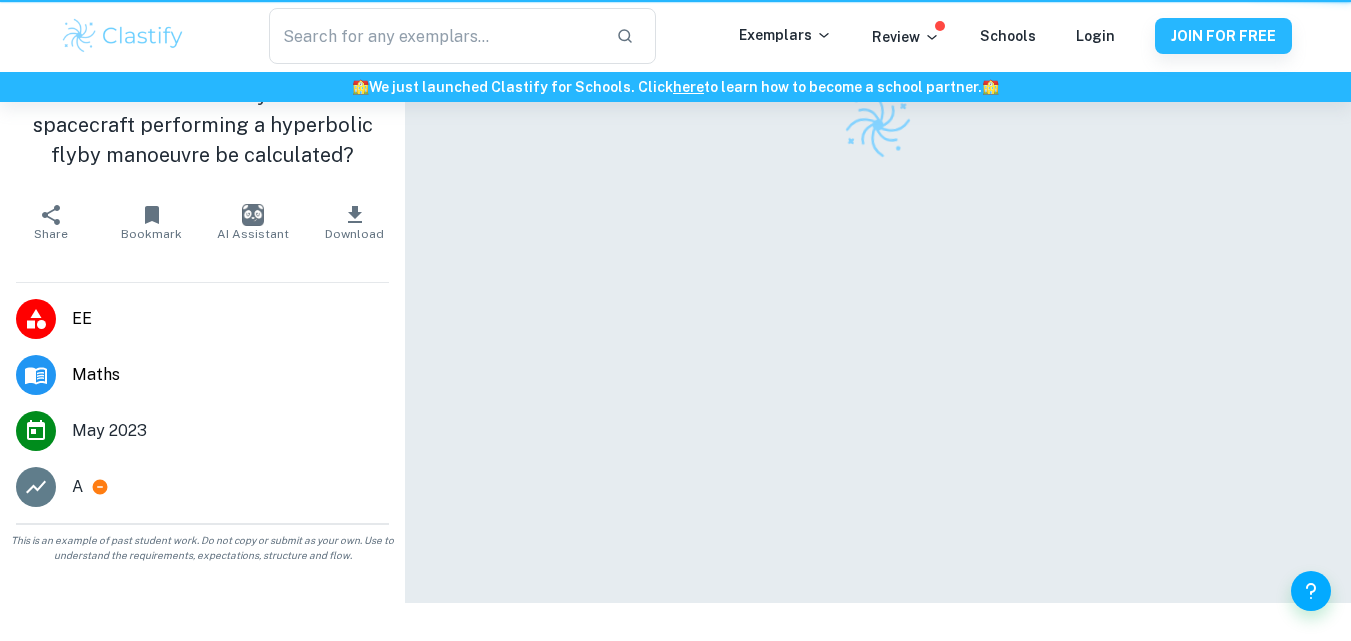 scroll, scrollTop: 0, scrollLeft: 0, axis: both 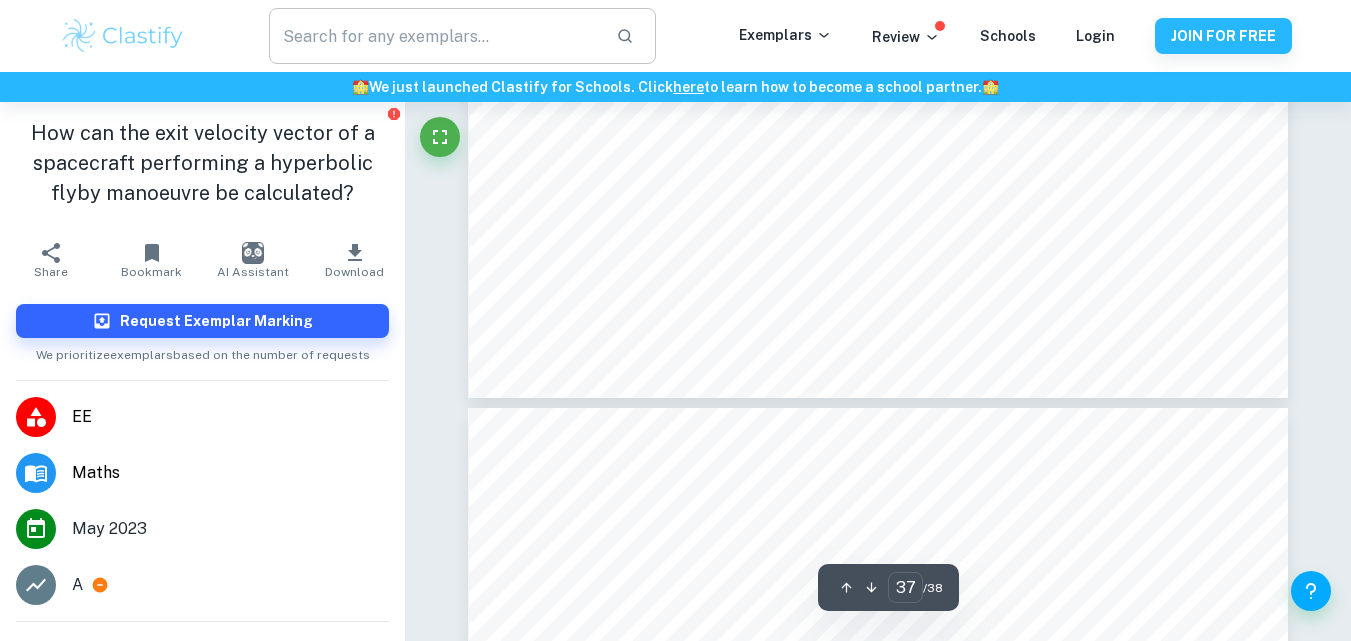 type on "38" 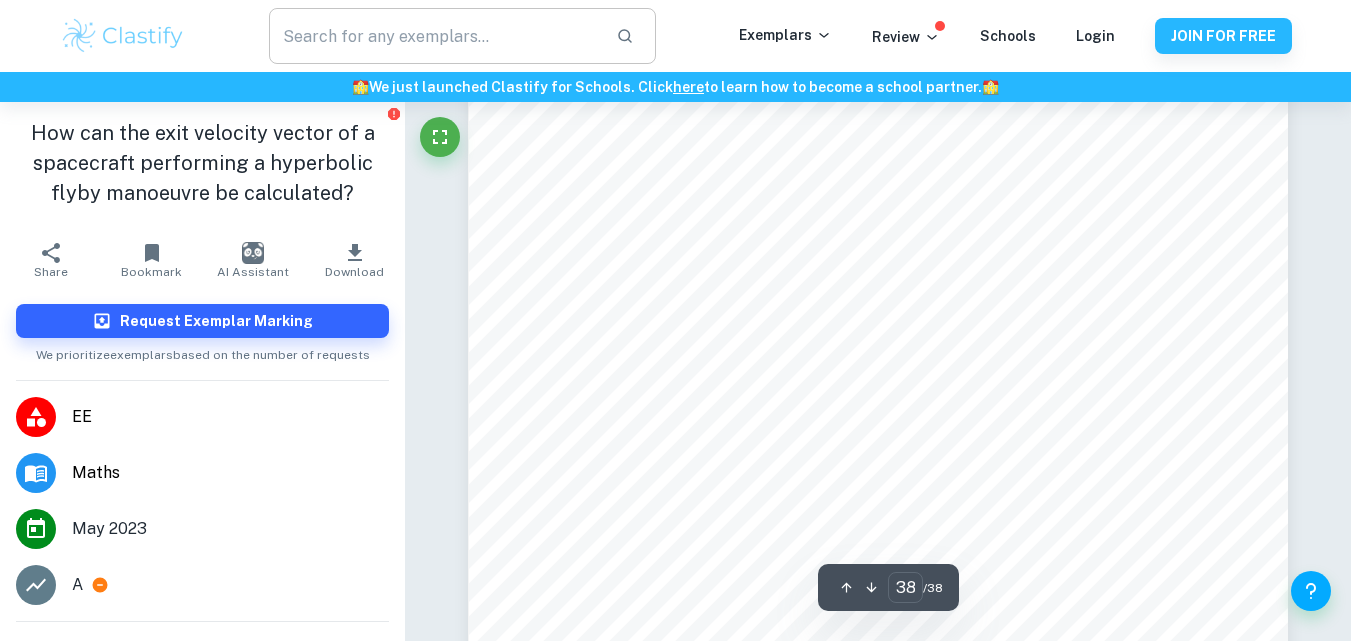 scroll, scrollTop: 44320, scrollLeft: 0, axis: vertical 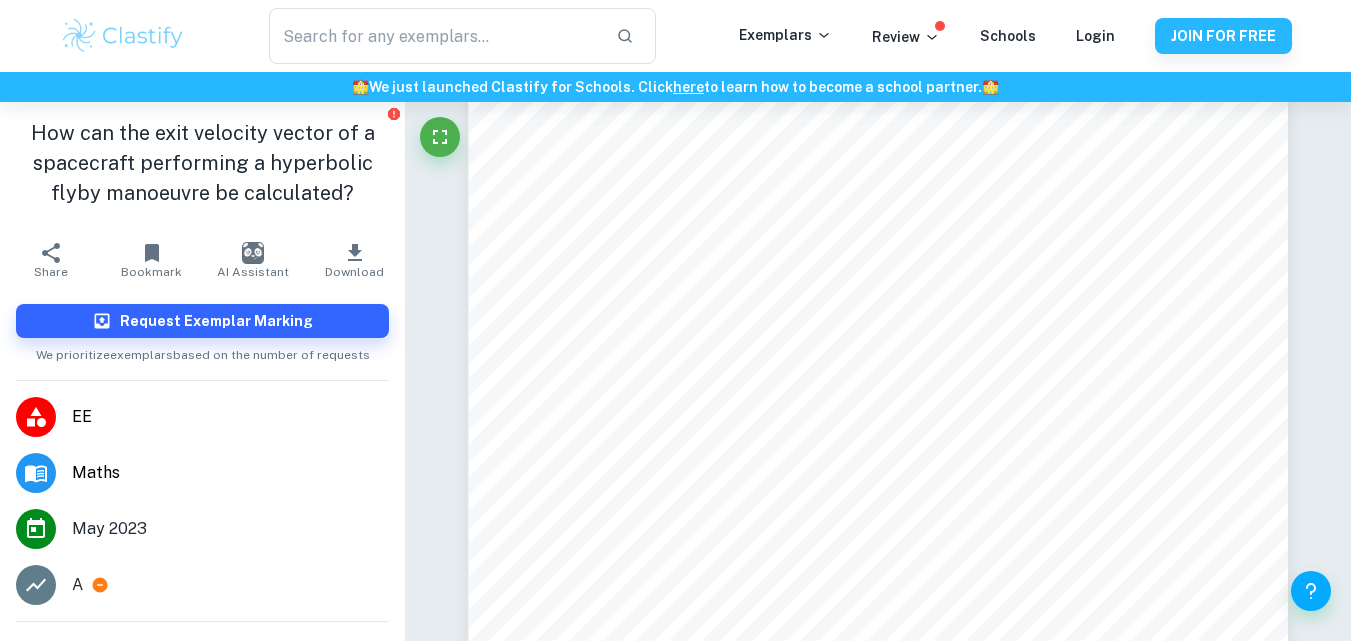 click 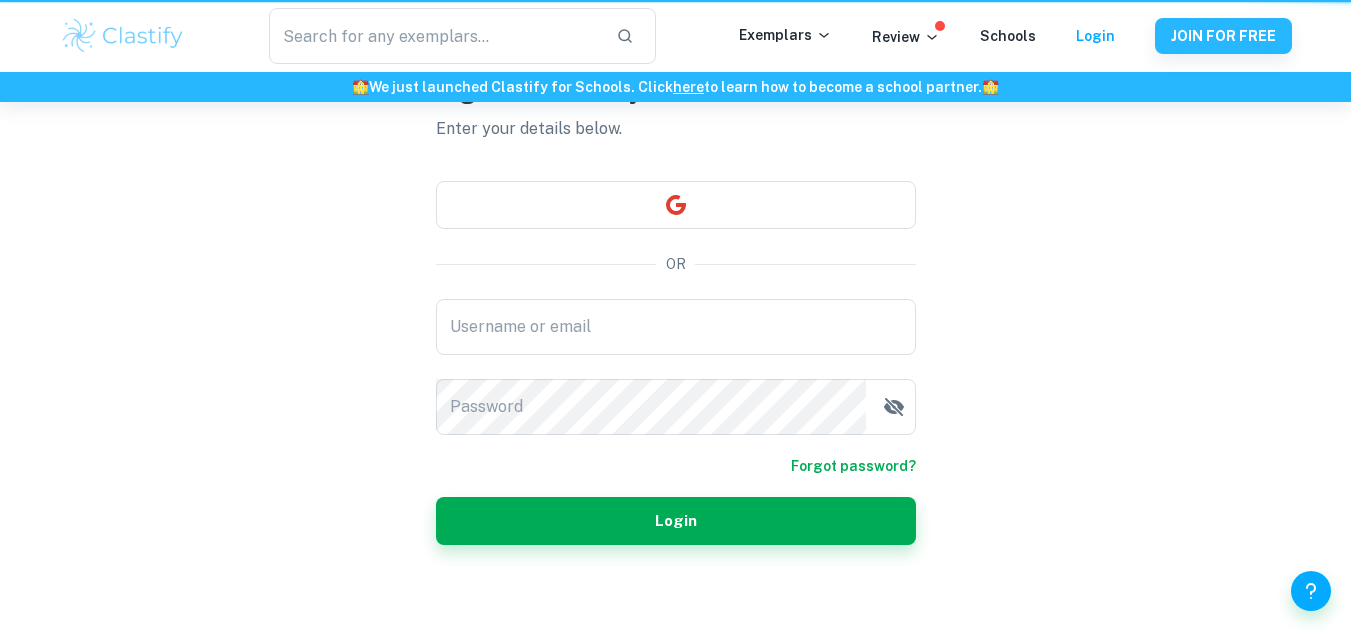 scroll, scrollTop: 0, scrollLeft: 0, axis: both 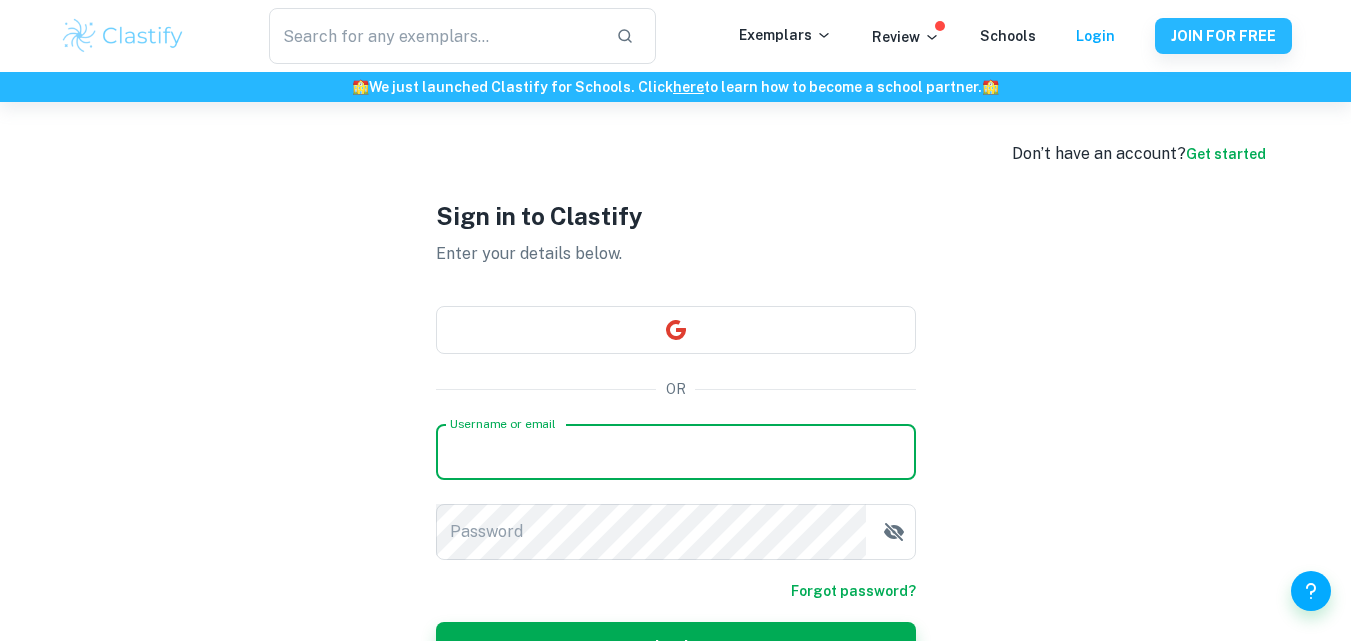 click on "Username or email" at bounding box center (676, 452) 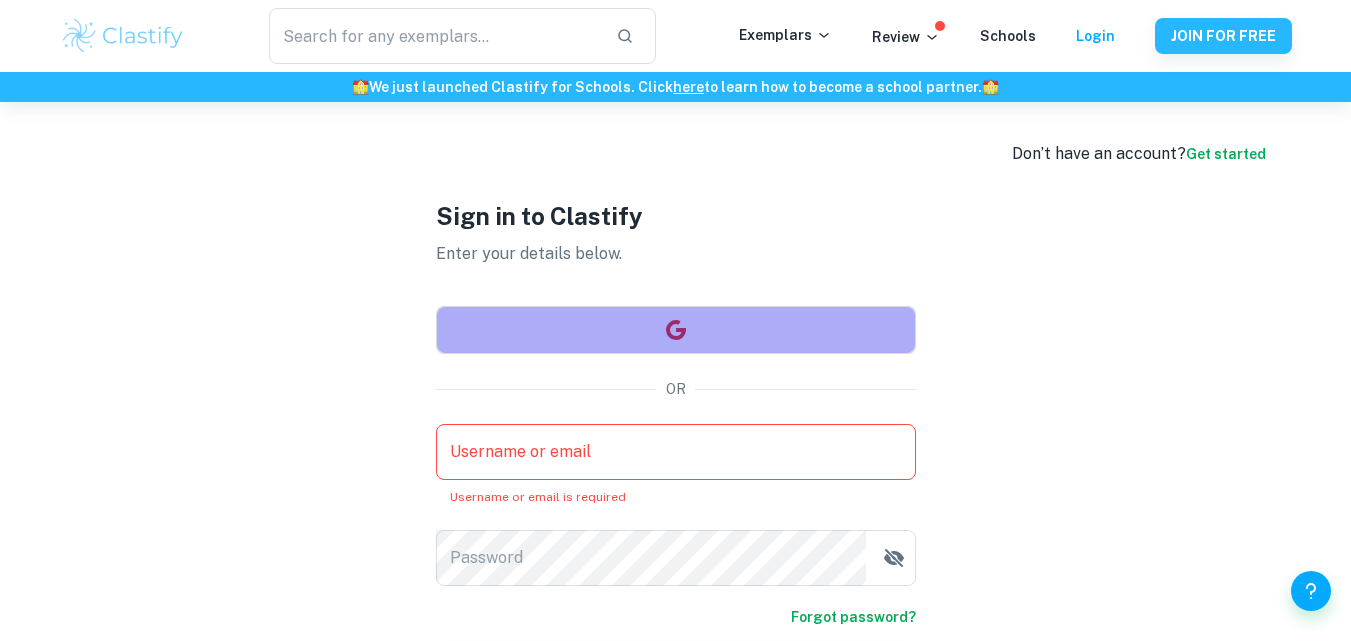 click at bounding box center (676, 330) 